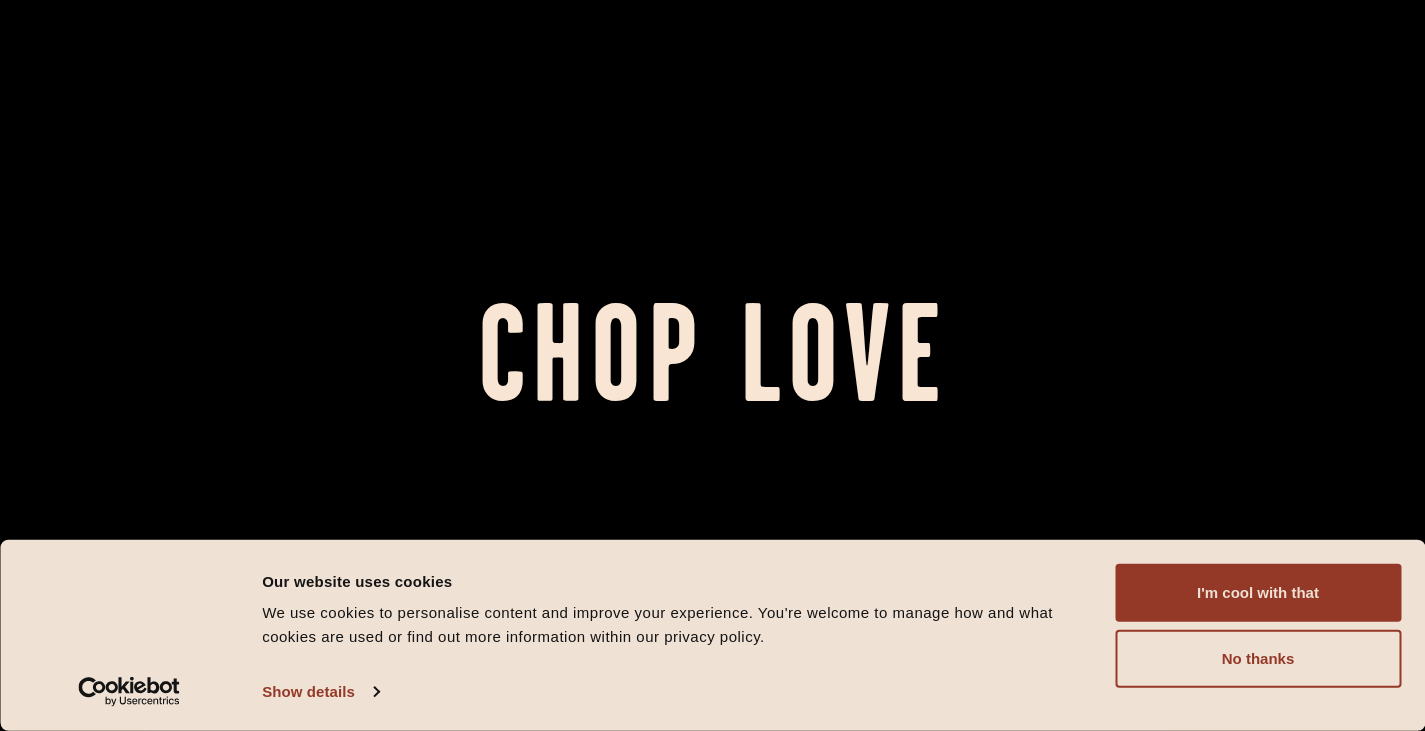 scroll, scrollTop: 0, scrollLeft: 0, axis: both 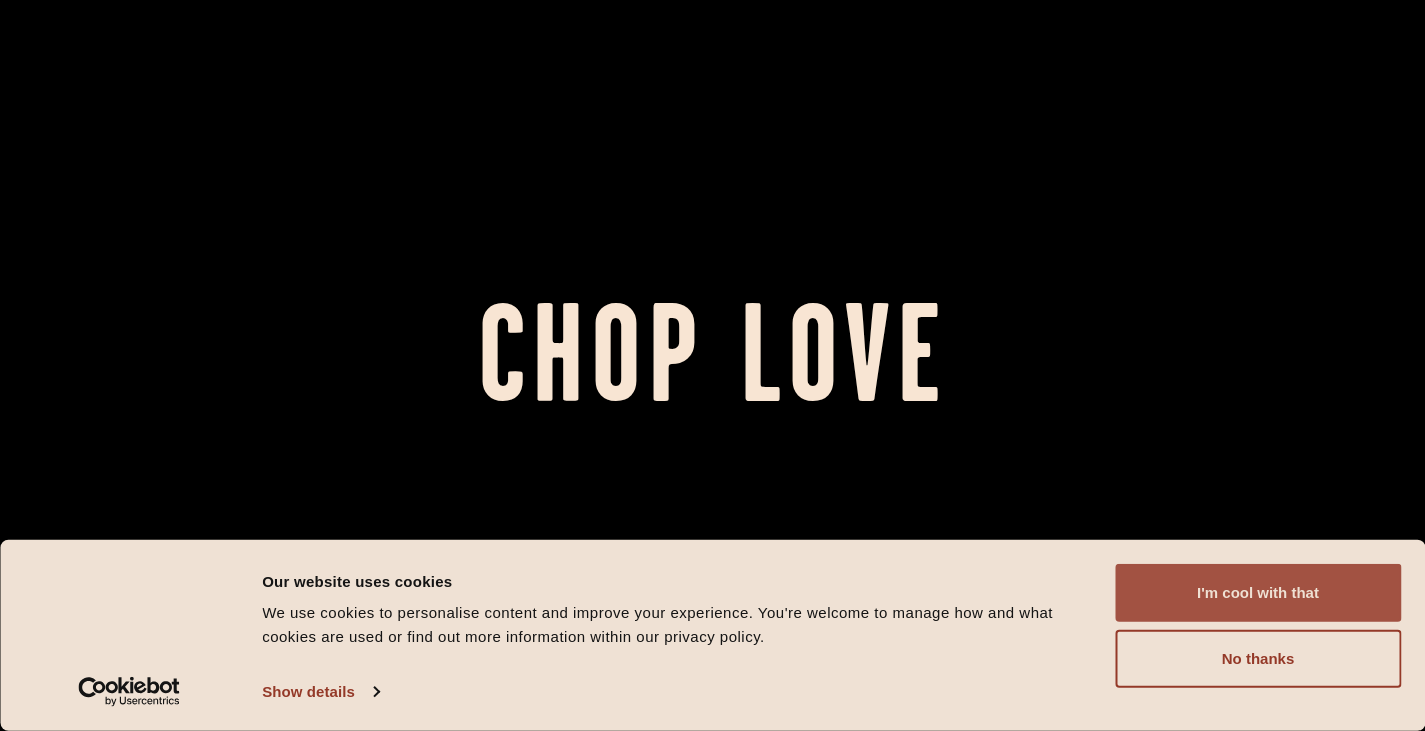 click on "I'm cool with that" at bounding box center [1258, 593] 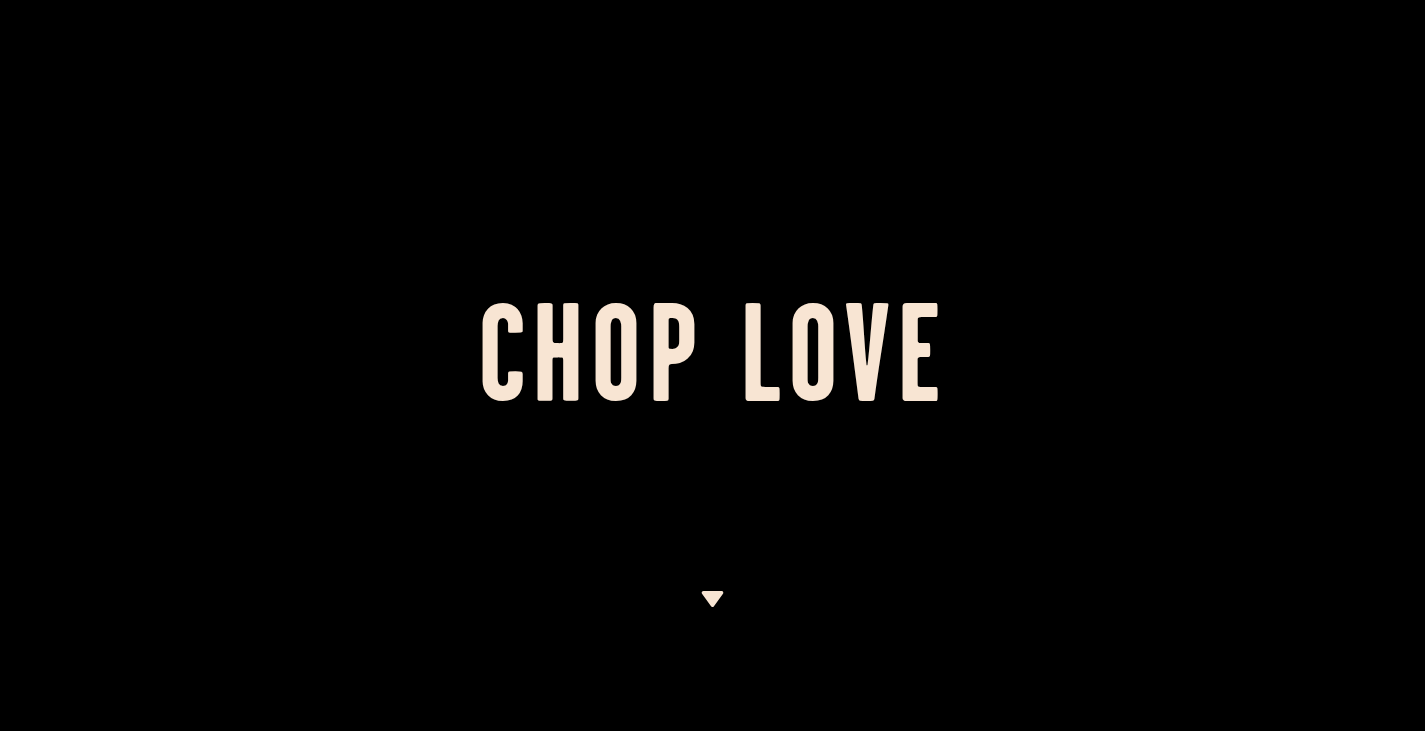 scroll, scrollTop: 0, scrollLeft: 0, axis: both 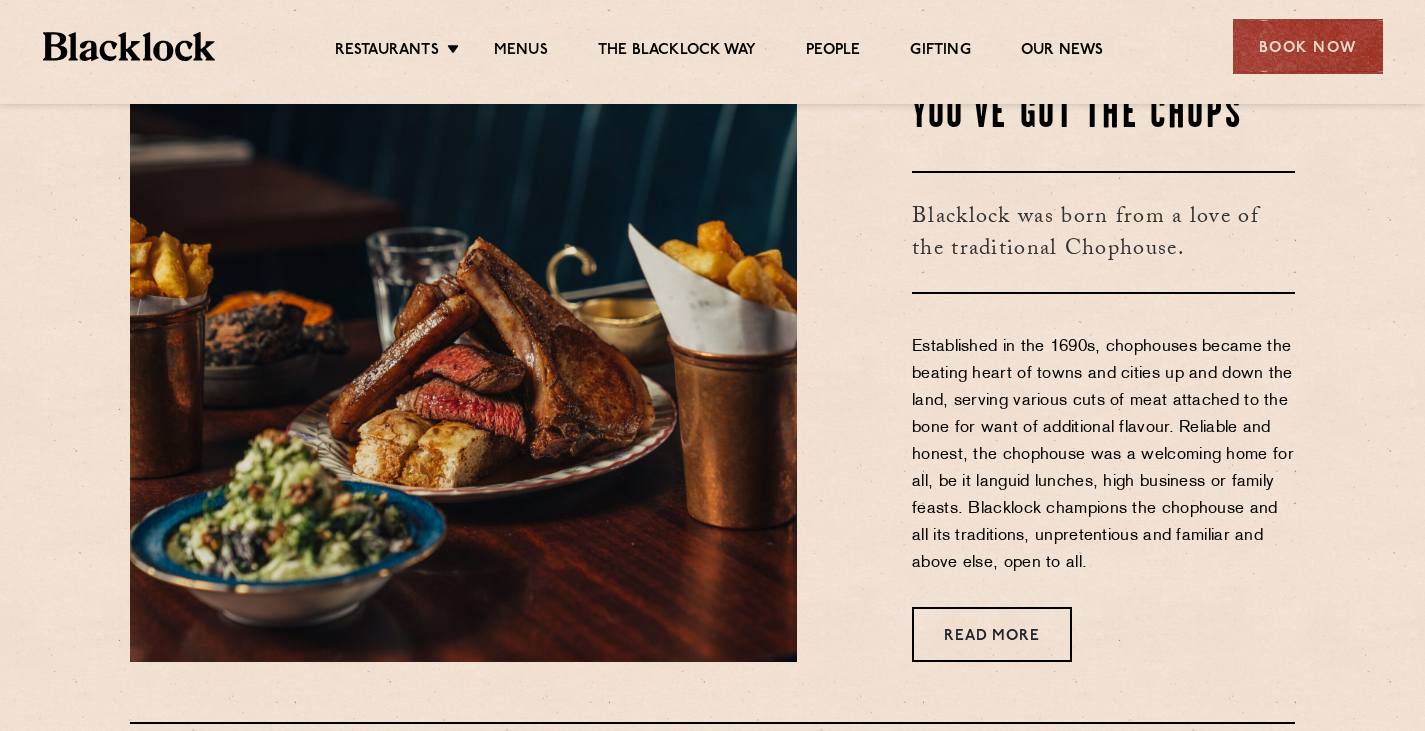 drag, startPoint x: 740, startPoint y: 669, endPoint x: 713, endPoint y: 669, distance: 27 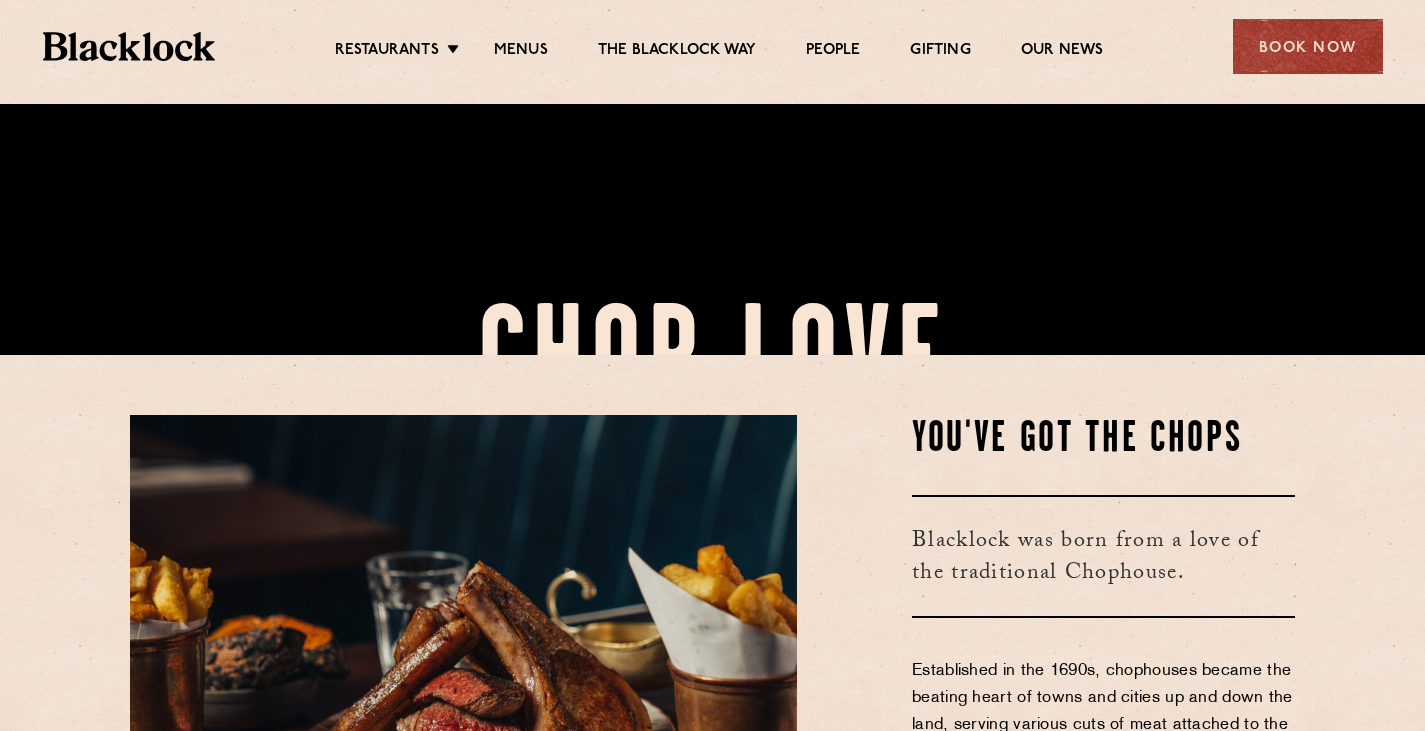 scroll, scrollTop: 377, scrollLeft: 0, axis: vertical 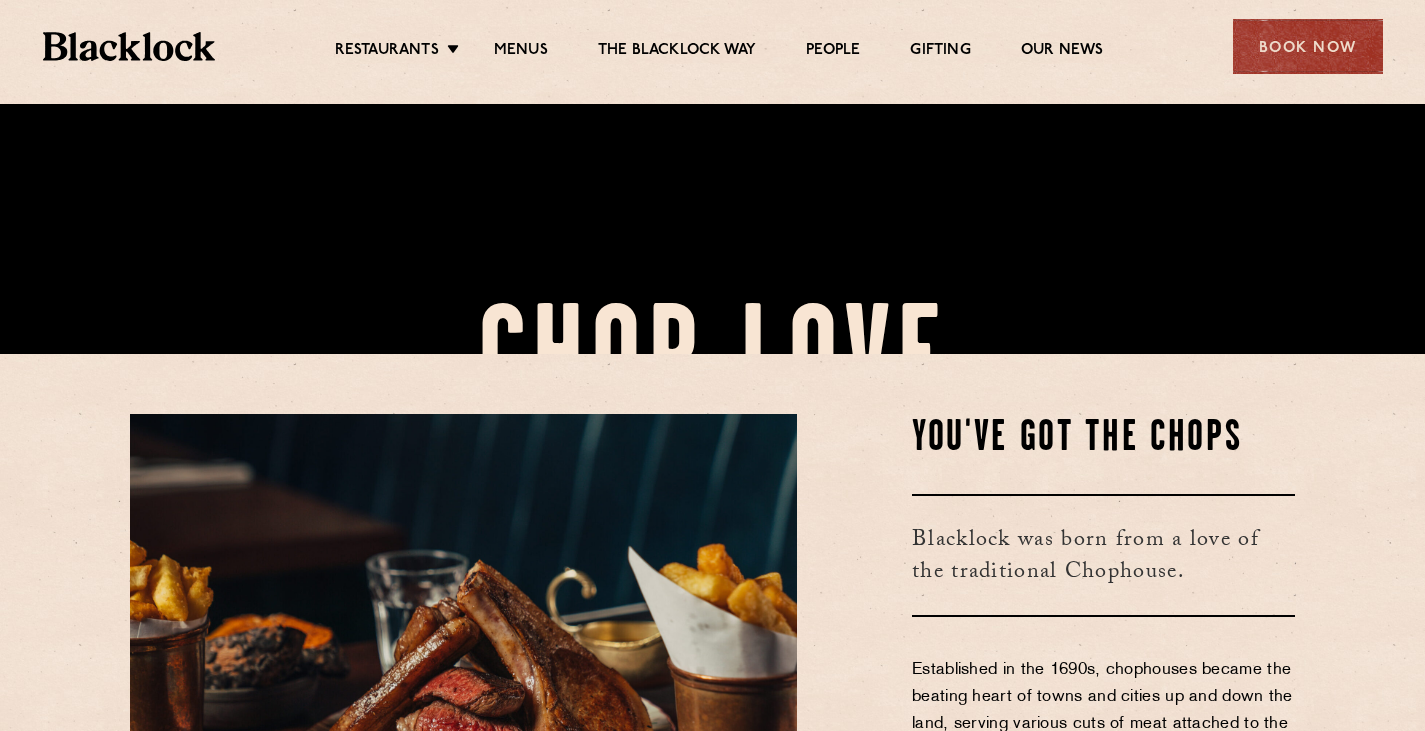 click on "Blacklock was born from a love of the traditional Chophouse." at bounding box center (1103, 555) 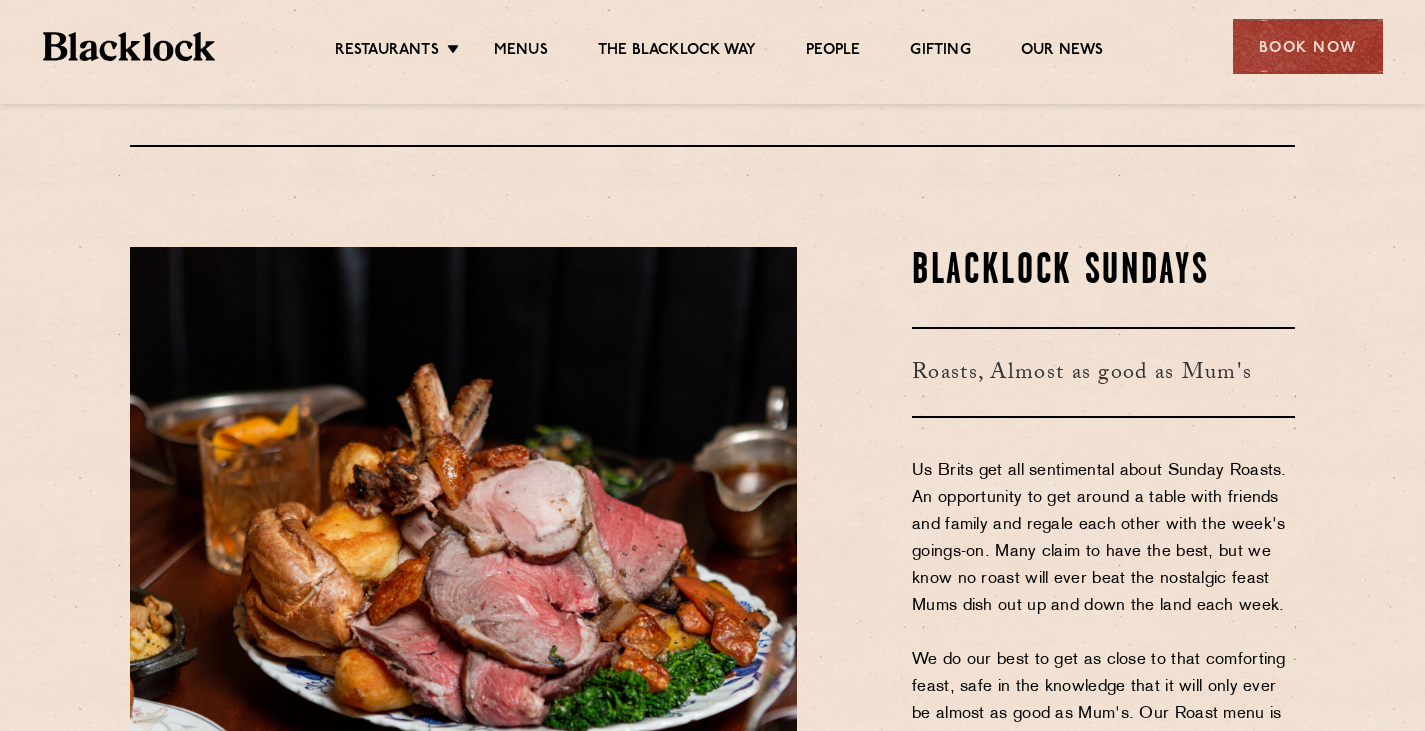 scroll, scrollTop: 2439, scrollLeft: 0, axis: vertical 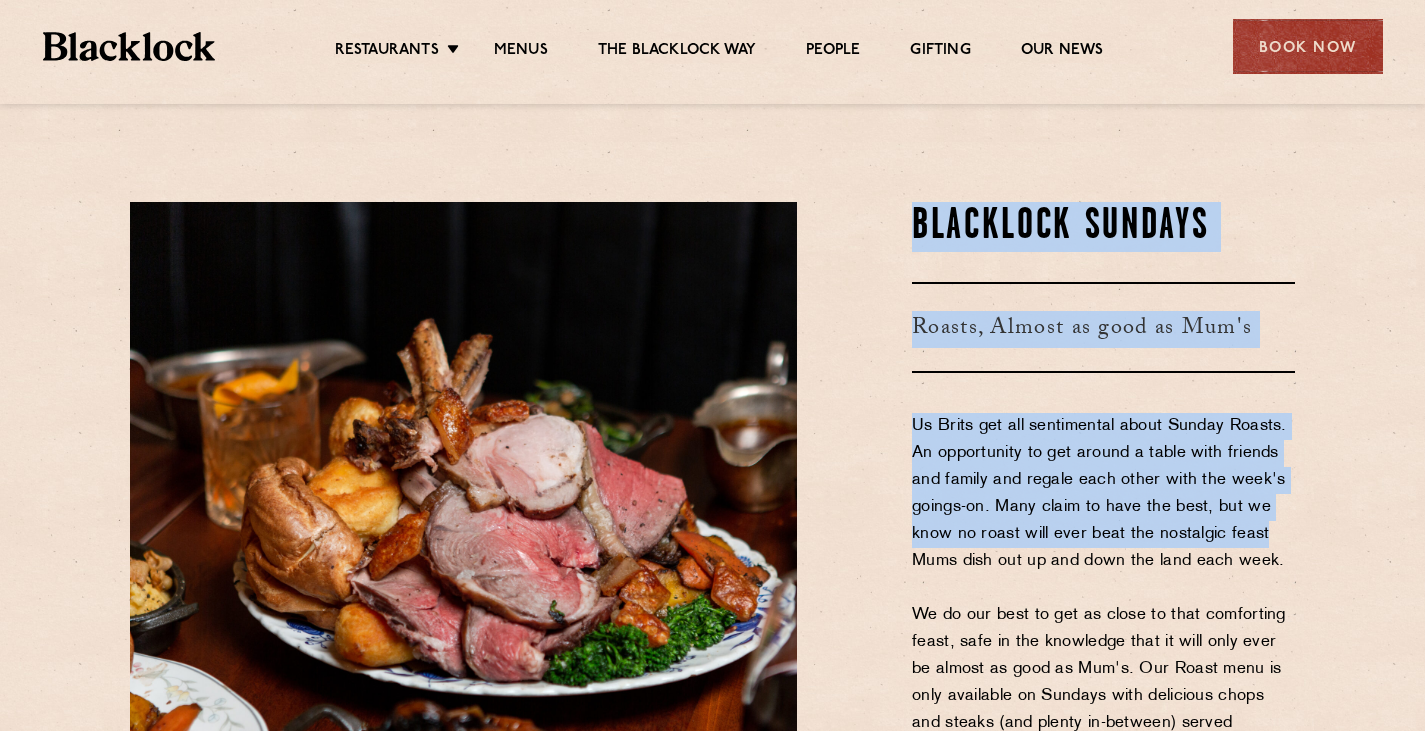 drag, startPoint x: 917, startPoint y: 227, endPoint x: 1271, endPoint y: 533, distance: 467.92307 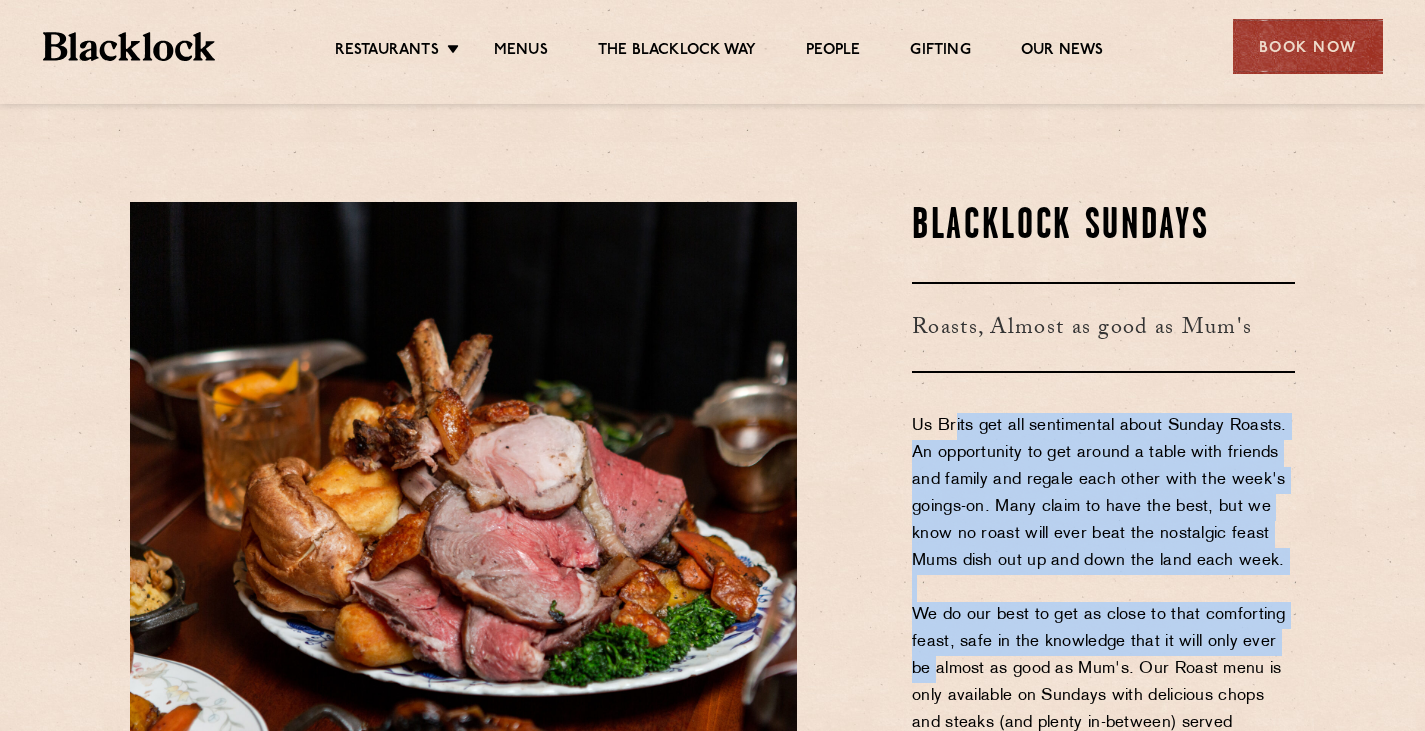 drag, startPoint x: 957, startPoint y: 422, endPoint x: 1319, endPoint y: 635, distance: 420.01547 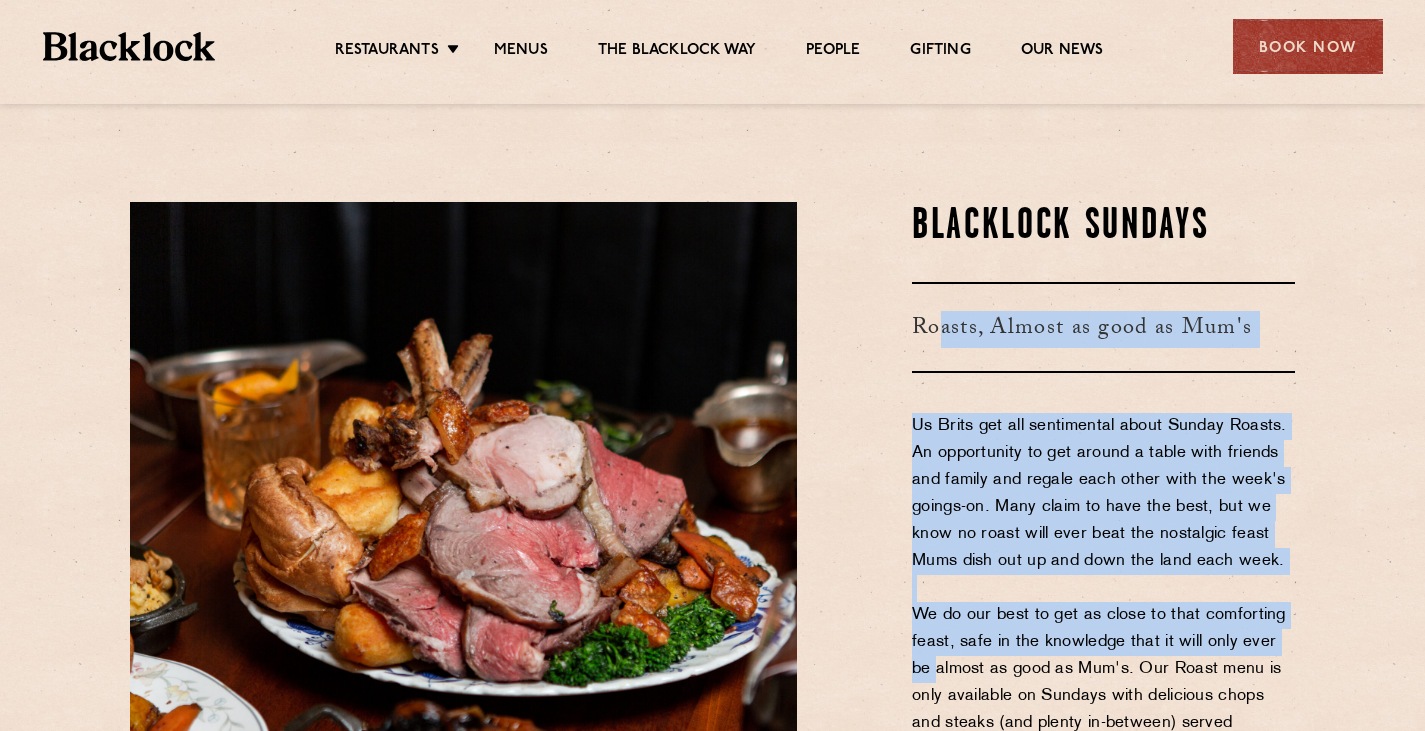 drag, startPoint x: 1319, startPoint y: 635, endPoint x: 940, endPoint y: 281, distance: 518.61066 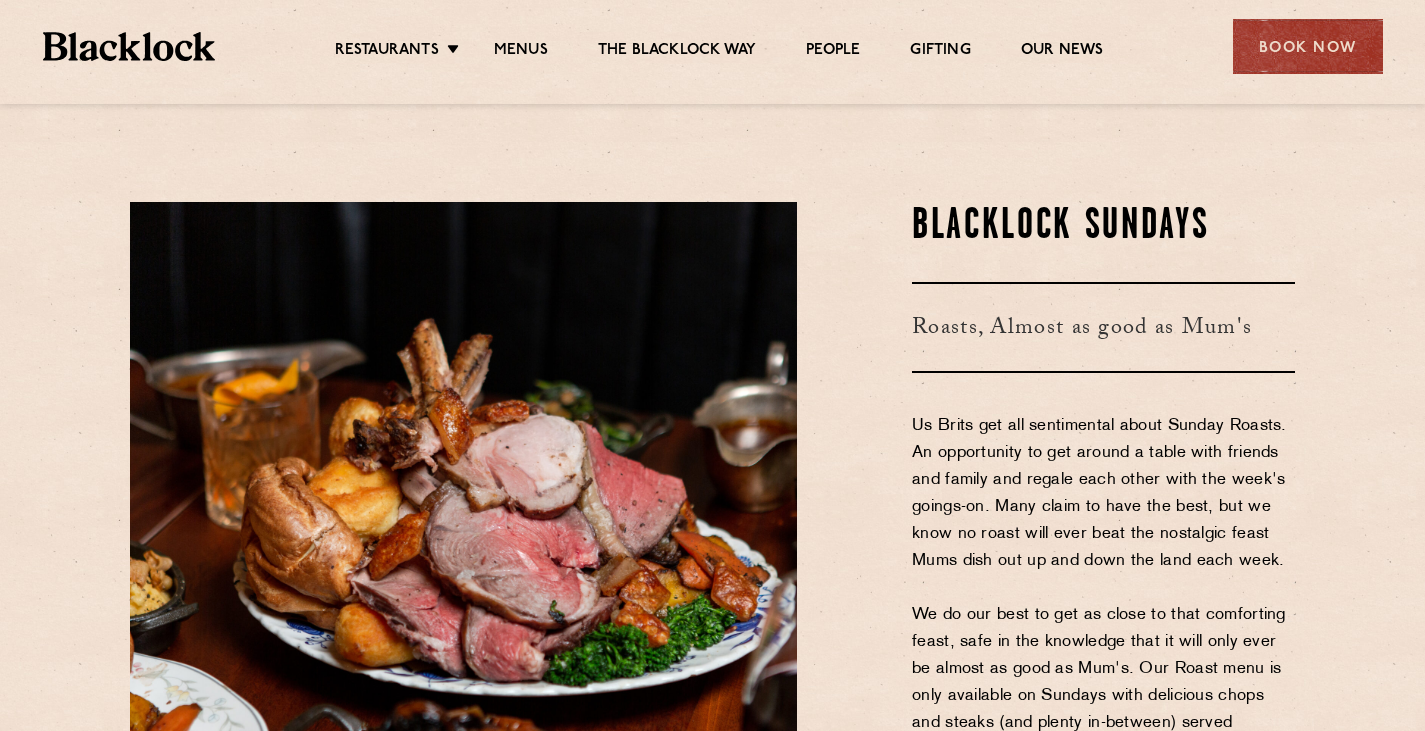 click on "Roasts, Almost as good as Mum's Us Brits get all sentimental about Sunday Roasts. An opportunity to get around a table with friends and family and regale each other with the week's goings-on. Many claim to have the best, but we know no roast will ever beat the nostalgic feast Mums dish out up and down the land each week. We do our best to get as close to that comforting feast, safe in the knowledge that it will only ever be almost as good as Mum's. Our Roast menu is only available on Sundays with delicious chops and steaks (and plenty in-between) served throughout the week, Monday-Saturday. Book Now" at bounding box center [1061, 525] 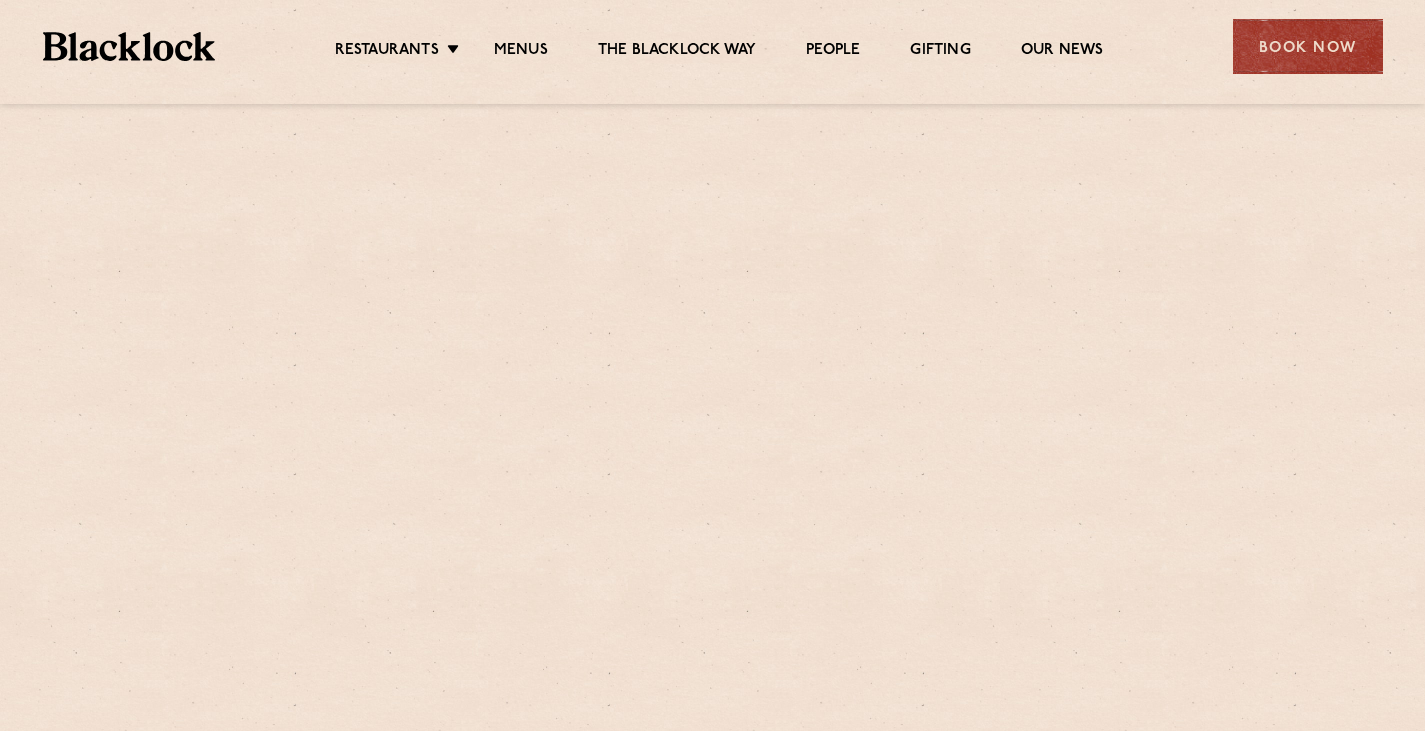 drag, startPoint x: 913, startPoint y: 225, endPoint x: 1395, endPoint y: 771, distance: 728.3131 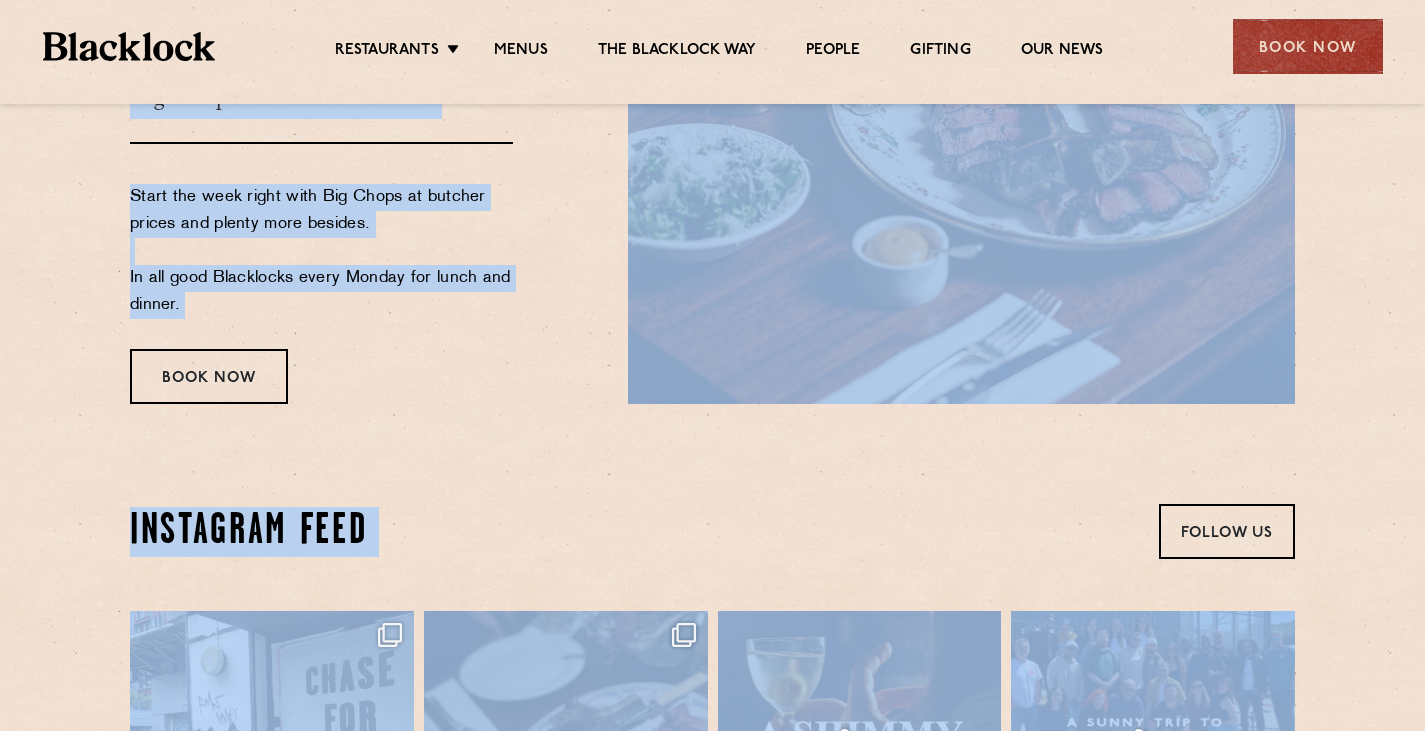 scroll, scrollTop: 3556, scrollLeft: 0, axis: vertical 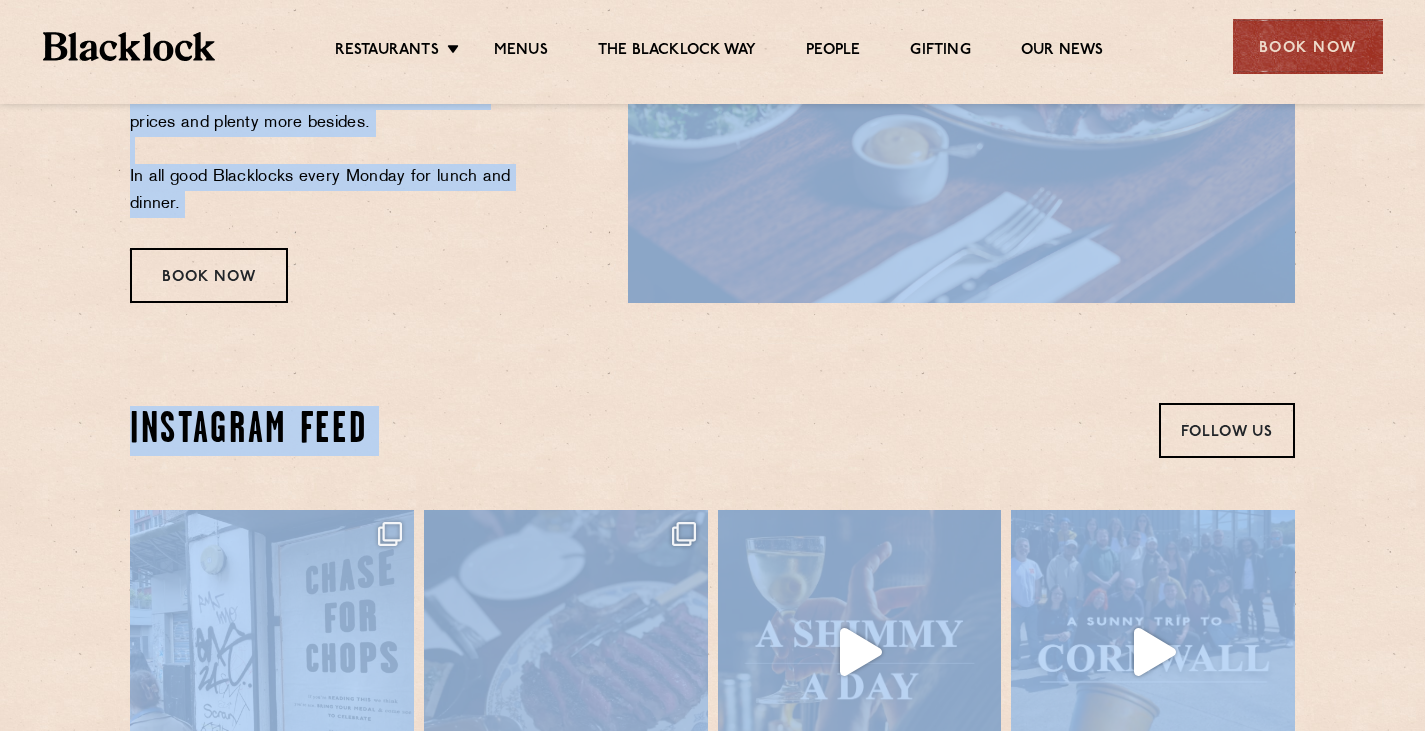 click on "Butcher Price Mondays Big Chops at Butcher's Prices Start the week right with Big Chops at butcher prices and plenty more besides. In all good Blacklocks every Monday for lunch and dinner. Book Now" at bounding box center [712, 77] 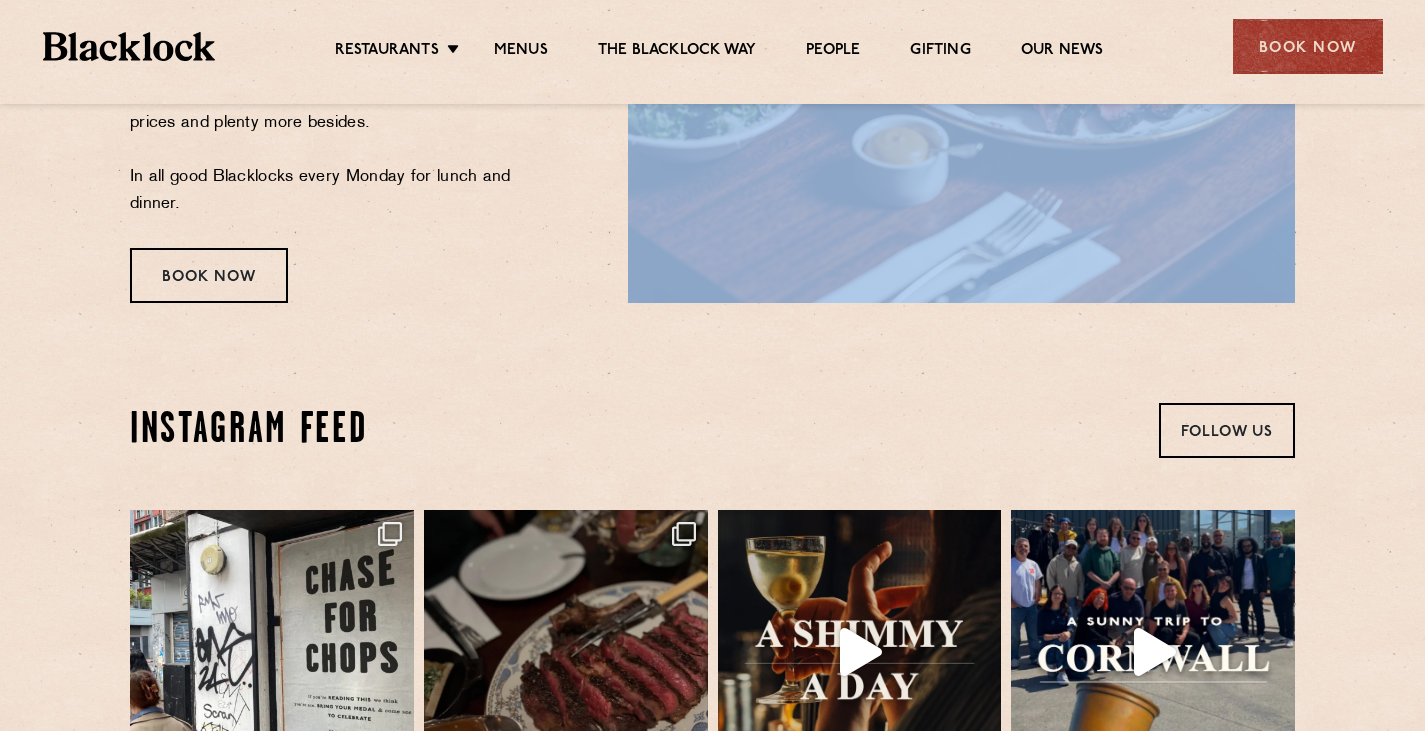 click on "Butcher Price Mondays Big Chops at Butcher's Prices Start the week right with Big Chops at butcher prices and plenty more besides. In all good Blacklocks every Monday for lunch and dinner. Book Now" at bounding box center [712, 77] 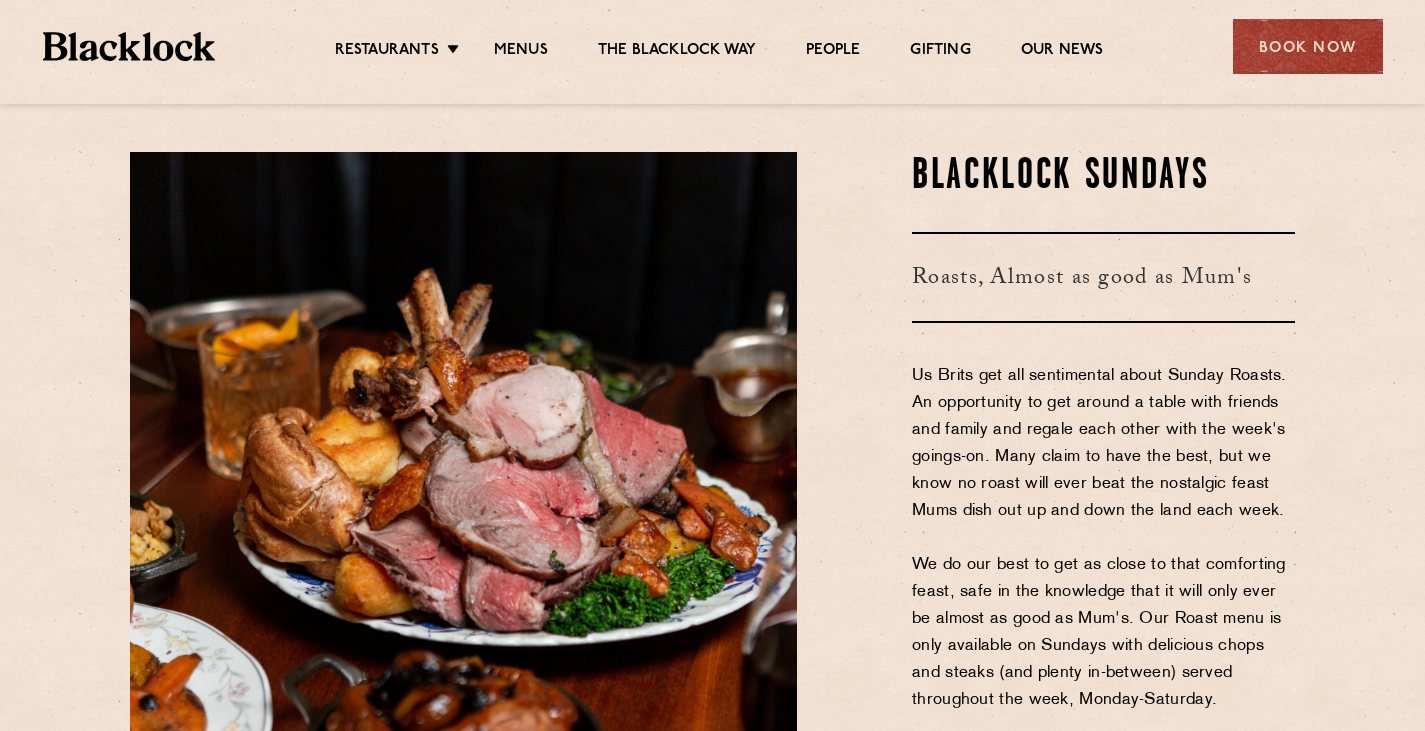 scroll, scrollTop: 2476, scrollLeft: 0, axis: vertical 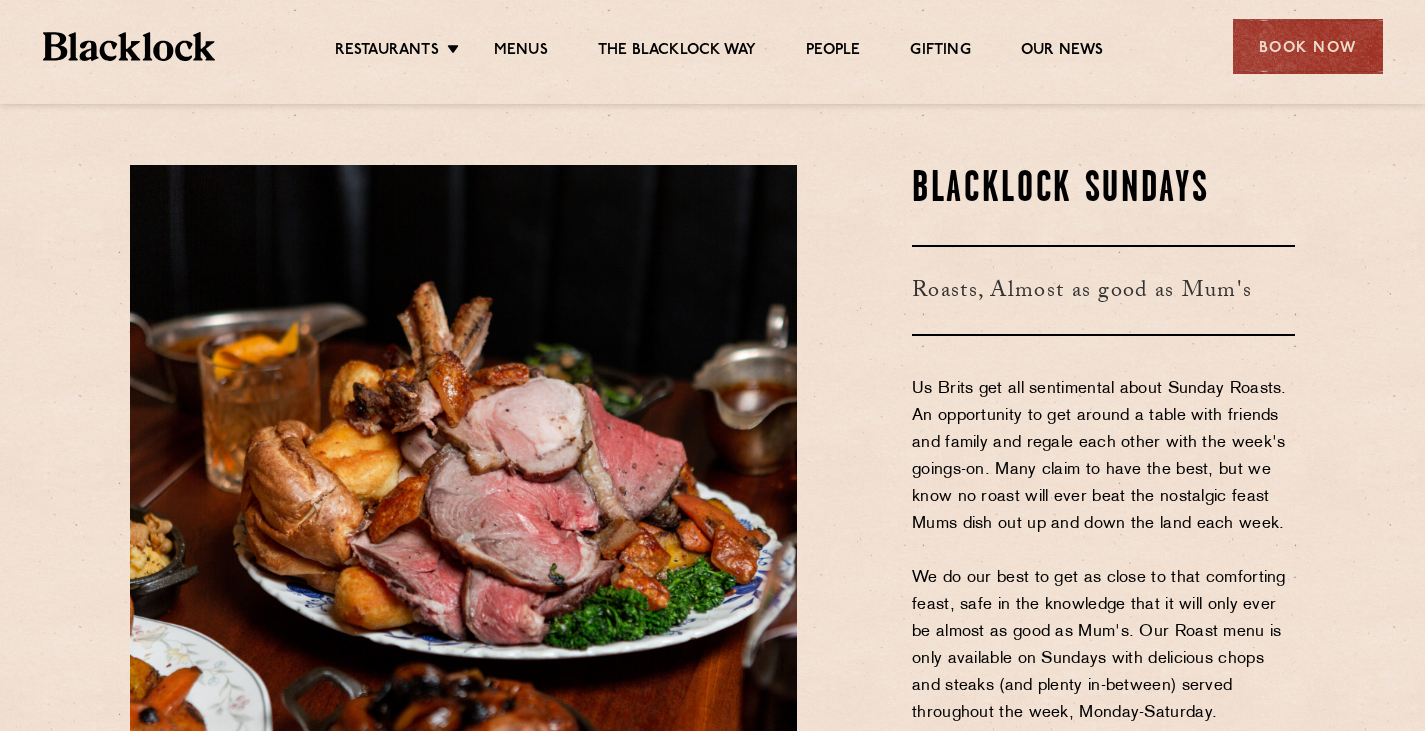click on "Roasts, Almost as good as Mum's Us Brits get all sentimental about Sunday Roasts. An opportunity to get around a table with friends and family and regale each other with the week's goings-on. Many claim to have the best, but we know no roast will ever beat the nostalgic feast Mums dish out up and down the land each week. We do our best to get as close to that comforting feast, safe in the knowledge that it will only ever be almost as good as Mum's. Our Roast menu is only available on Sundays with delicious chops and steaks (and plenty in-between) served throughout the week, Monday-Saturday. Book Now" at bounding box center [712, 488] 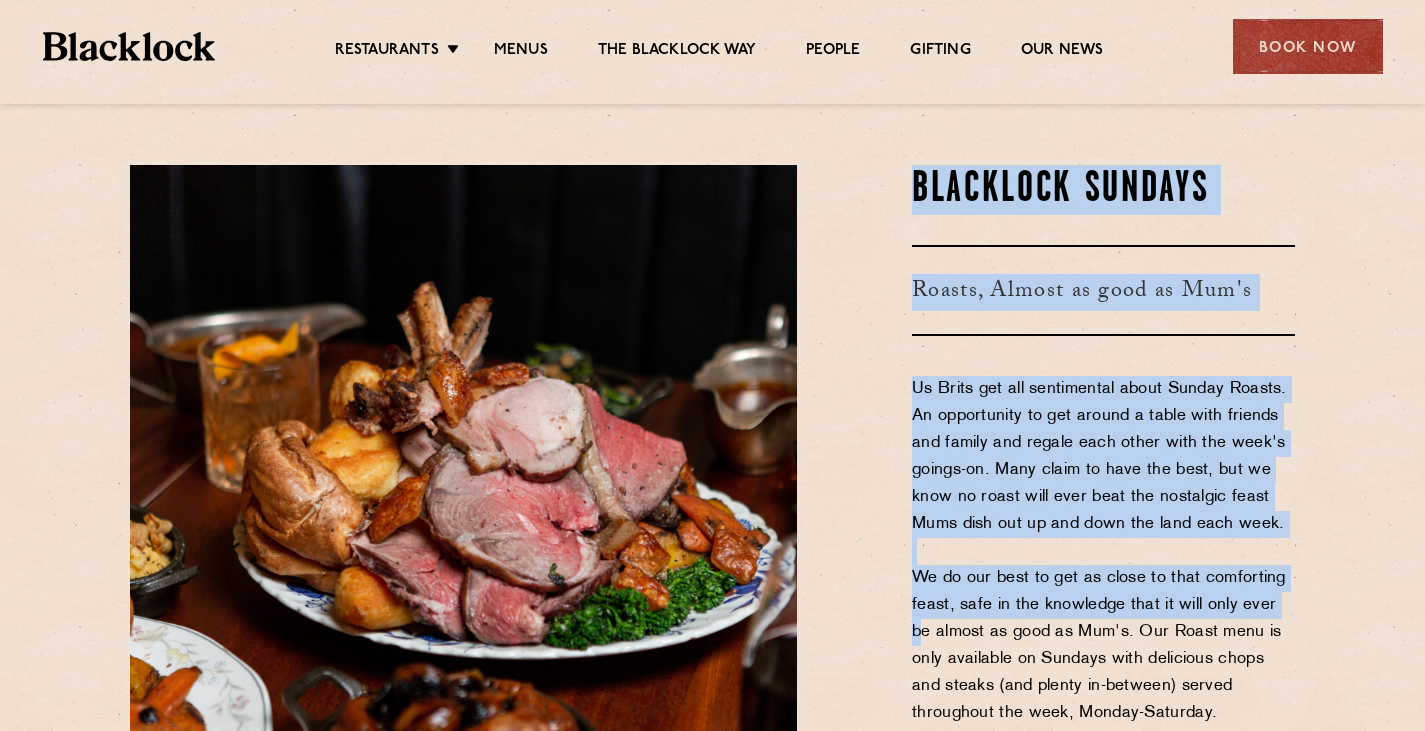 drag, startPoint x: 913, startPoint y: 179, endPoint x: 1274, endPoint y: 602, distance: 556.1025 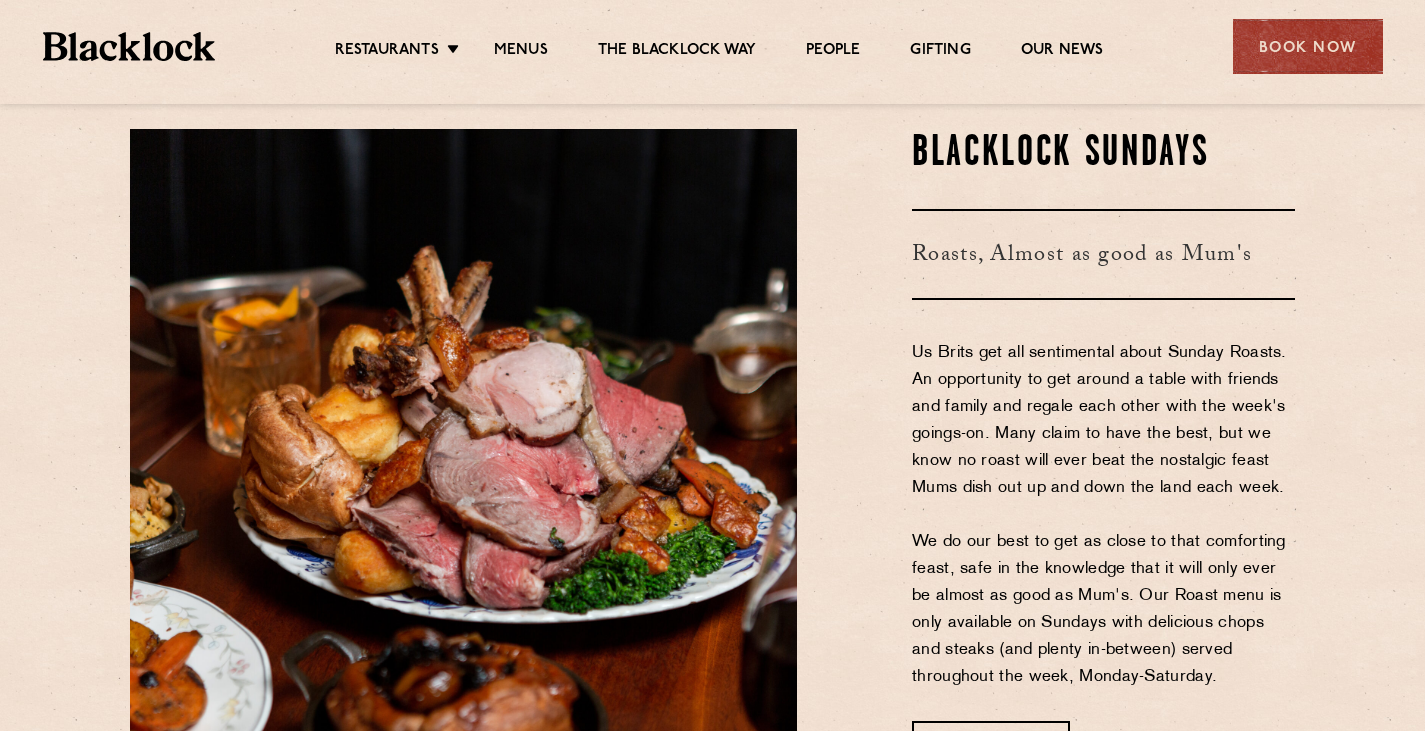 scroll, scrollTop: 2511, scrollLeft: 0, axis: vertical 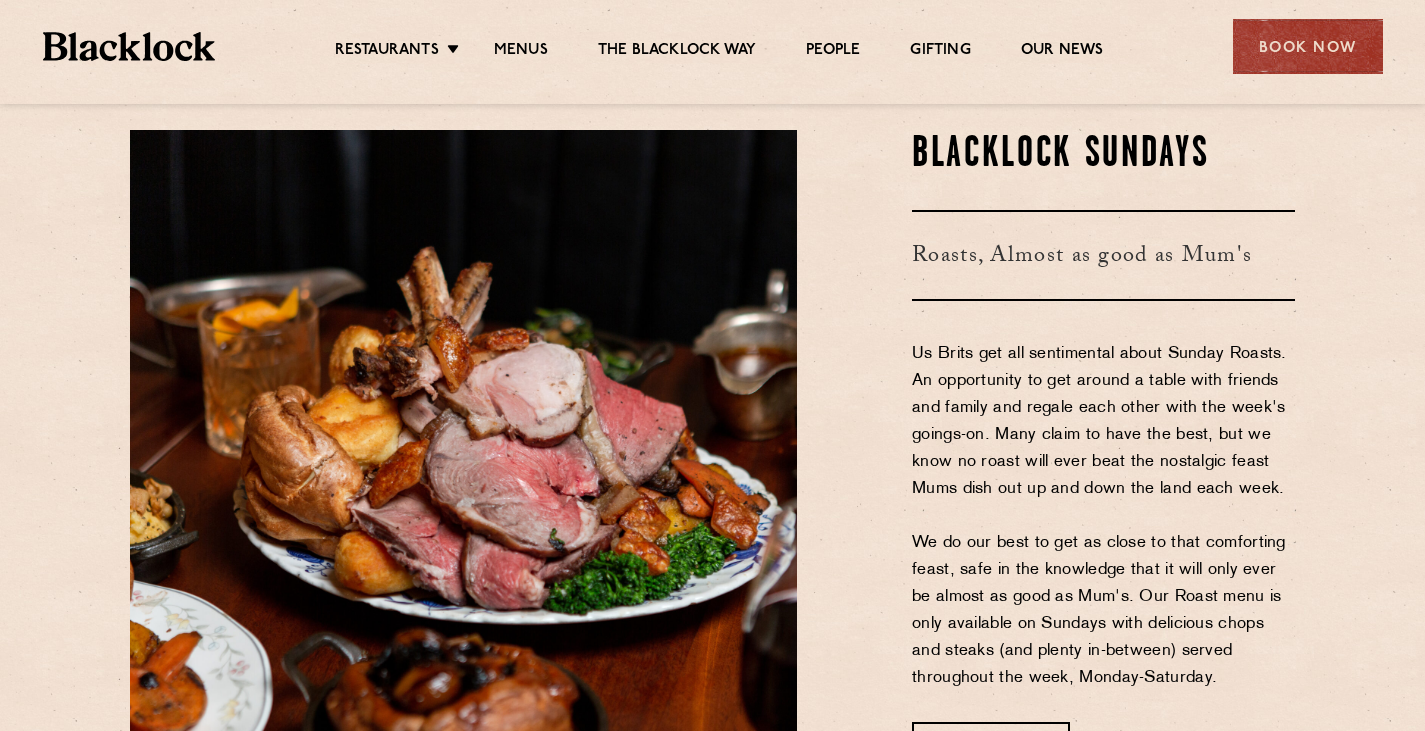 drag, startPoint x: 1128, startPoint y: 682, endPoint x: 899, endPoint y: 356, distance: 398.39304 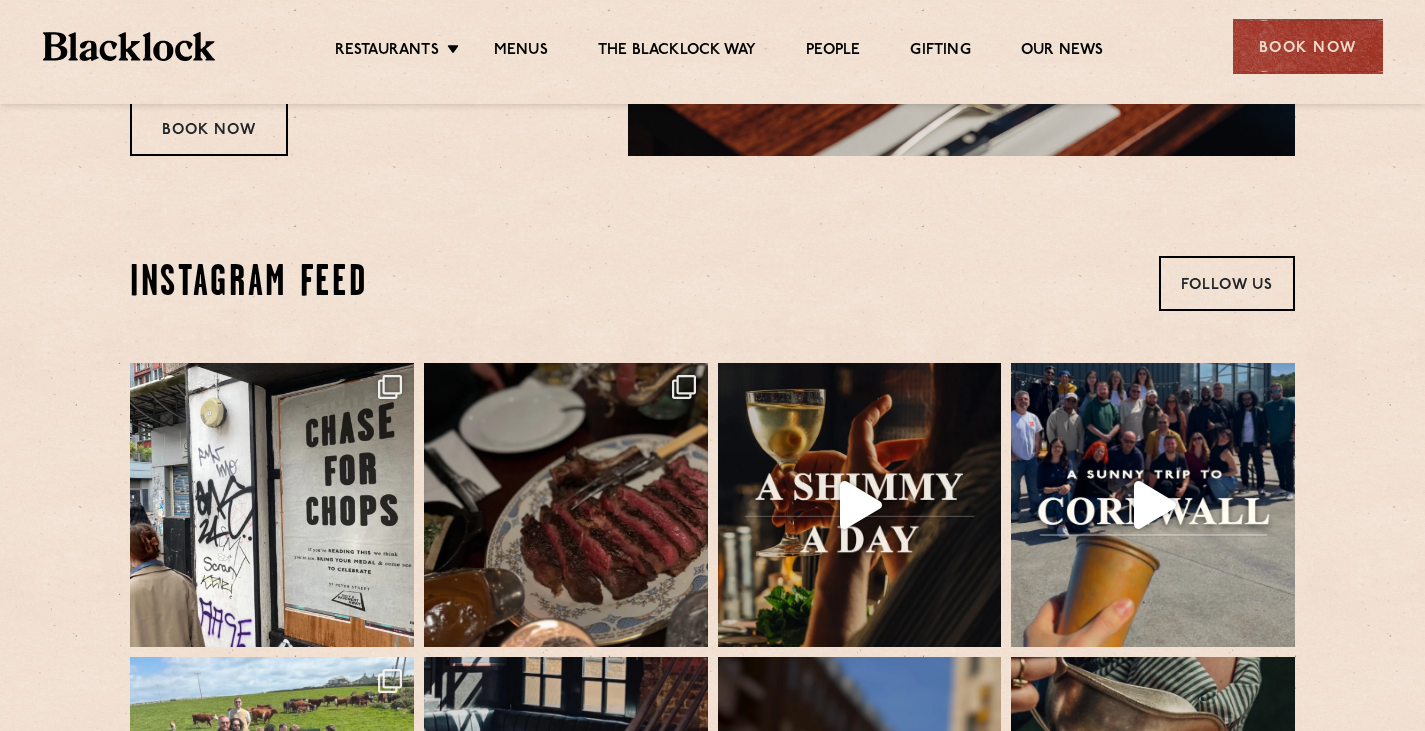 scroll, scrollTop: 3511, scrollLeft: 0, axis: vertical 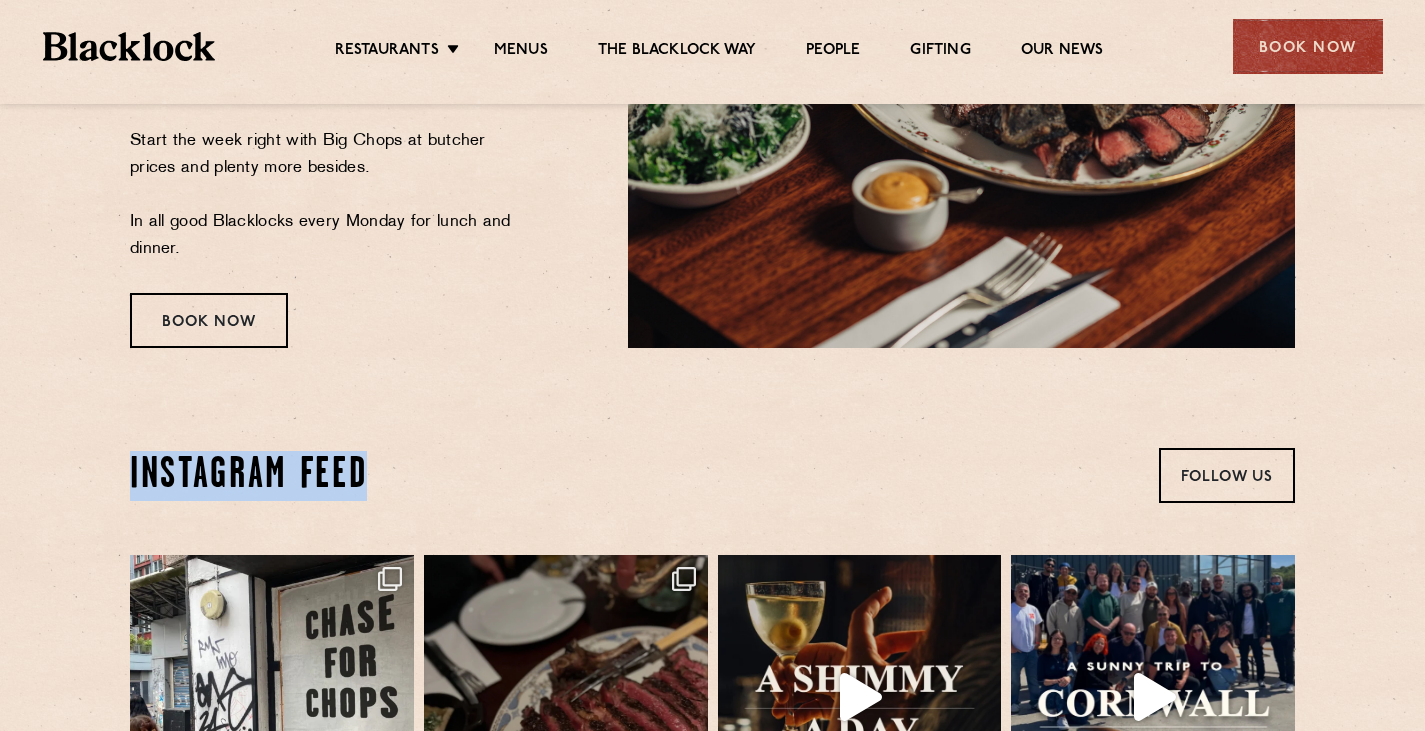 drag, startPoint x: 138, startPoint y: 469, endPoint x: 360, endPoint y: 461, distance: 222.1441 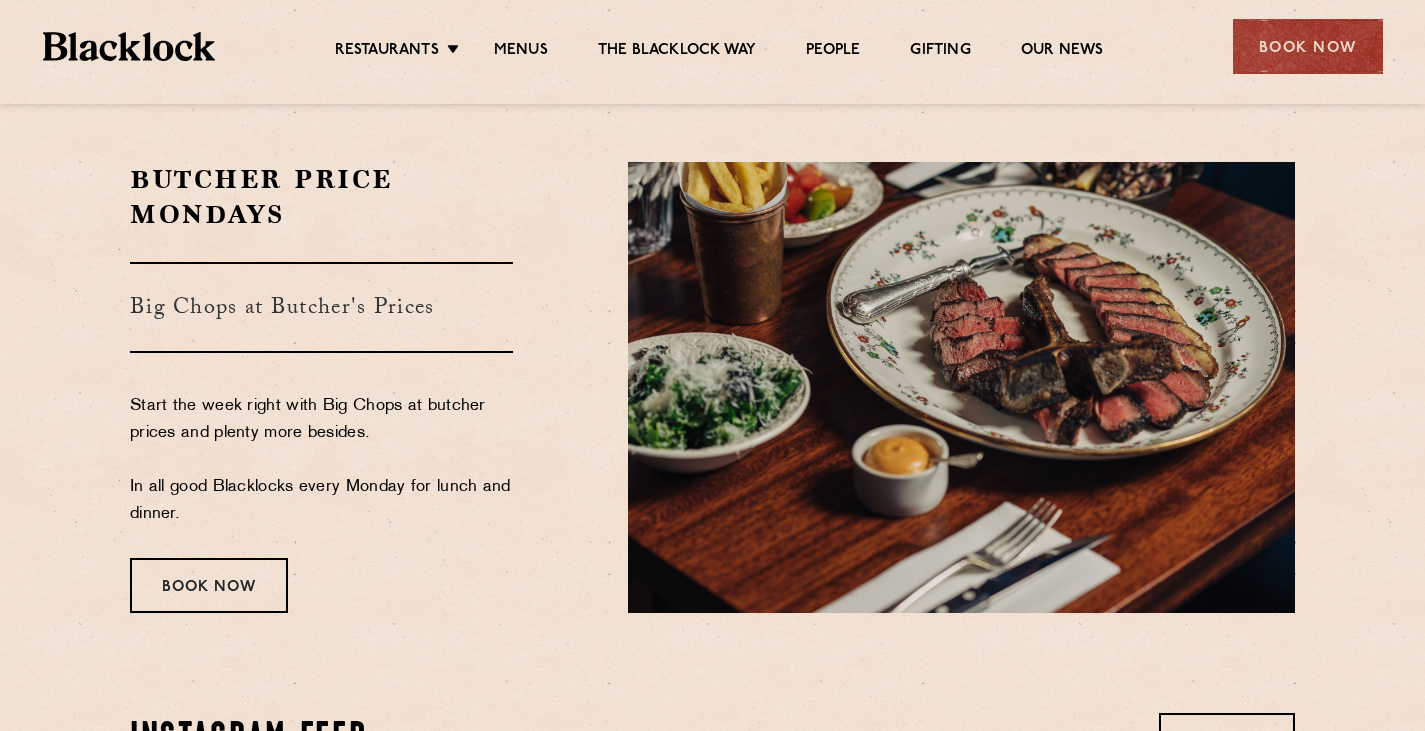 scroll, scrollTop: 3211, scrollLeft: 0, axis: vertical 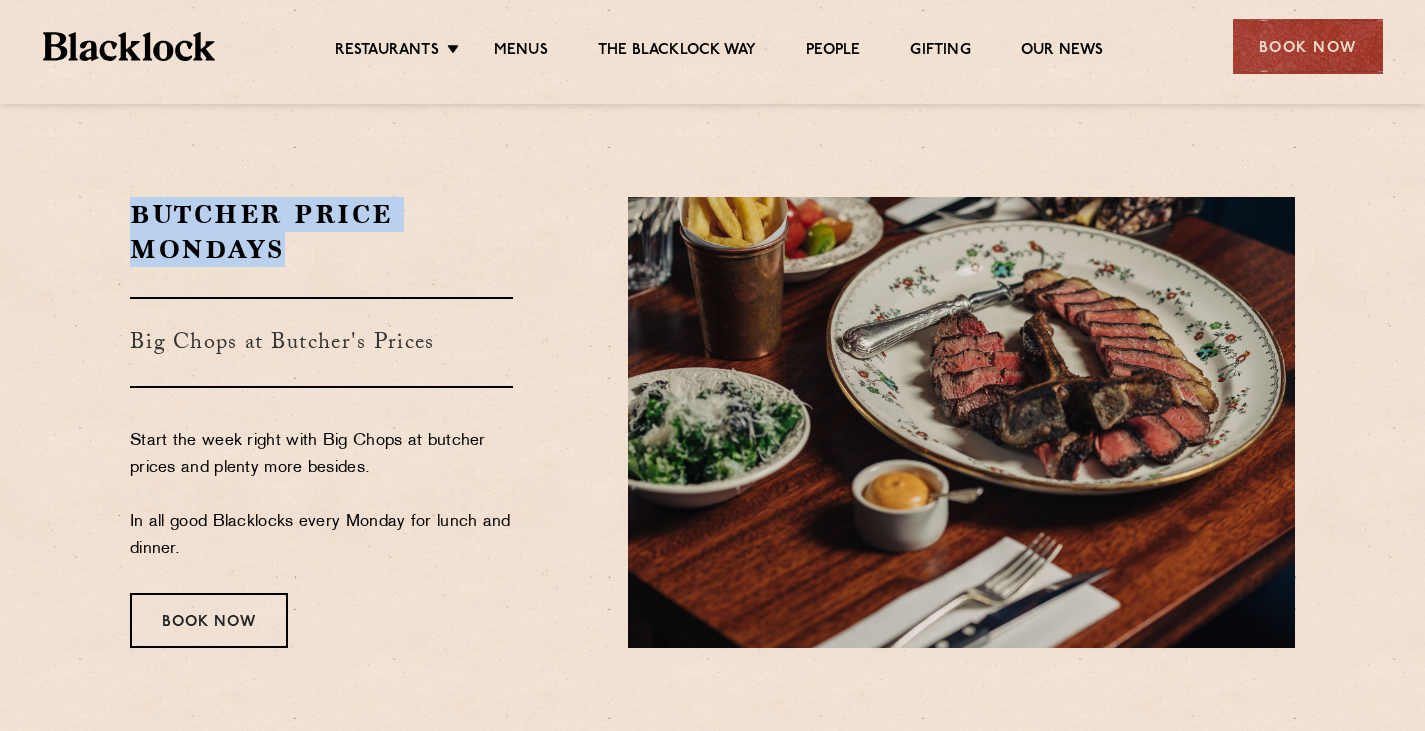 drag, startPoint x: 133, startPoint y: 205, endPoint x: 287, endPoint y: 251, distance: 160.72336 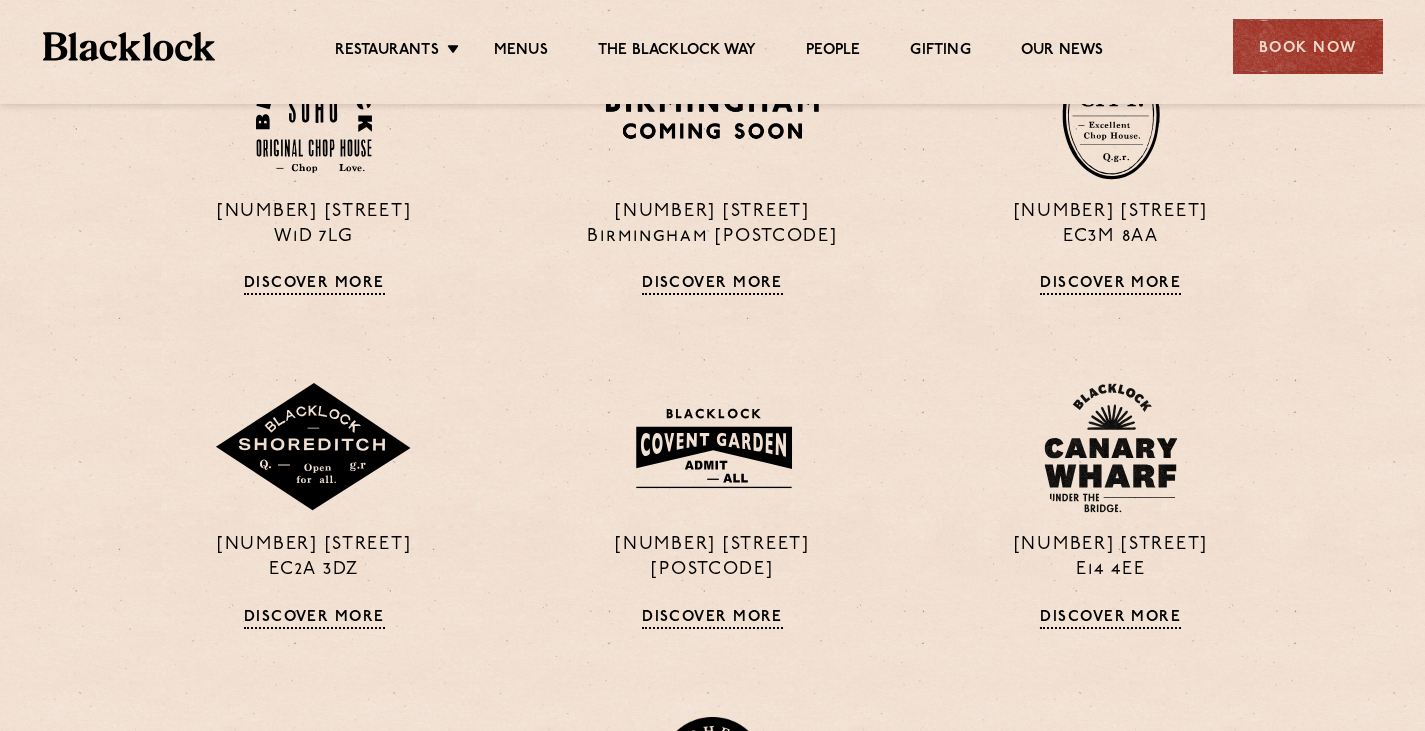 scroll, scrollTop: 1500, scrollLeft: 0, axis: vertical 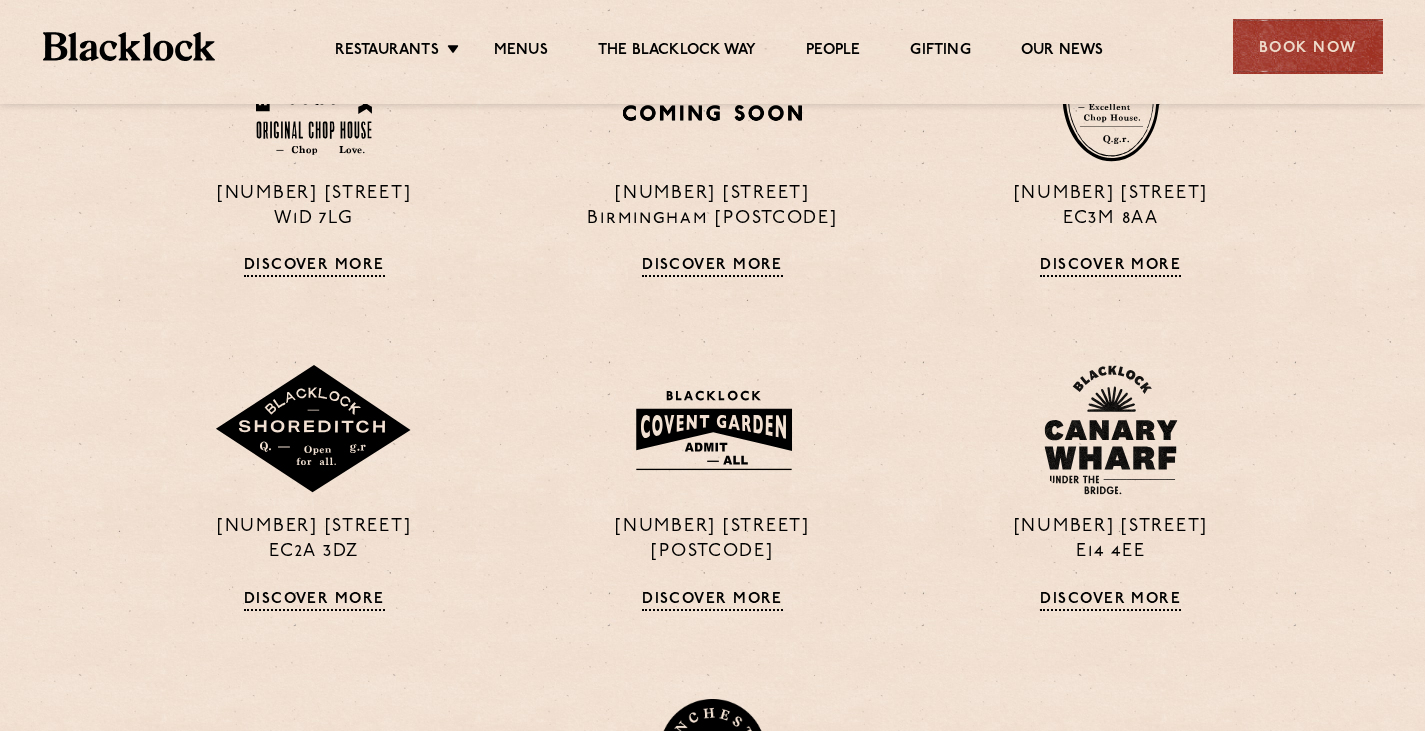 click on "[NUMBER] [STREET] [POSTCODE] Discover More [NUMBER] [STREET] Birmingham [POSTCODE] Discover More [NUMBER] [STREET] [POSTCODE] Discover More [NUMBER] [STREET] [POSTCODE] Discover More [NUMBER] [STREET] [POSTCODE] Discover More [NUMBER] [STREET] [POSTCODE] Discover More [NUMBER] [STREET] Manchester [POSTCODE] Discover More" at bounding box center (712, 501) 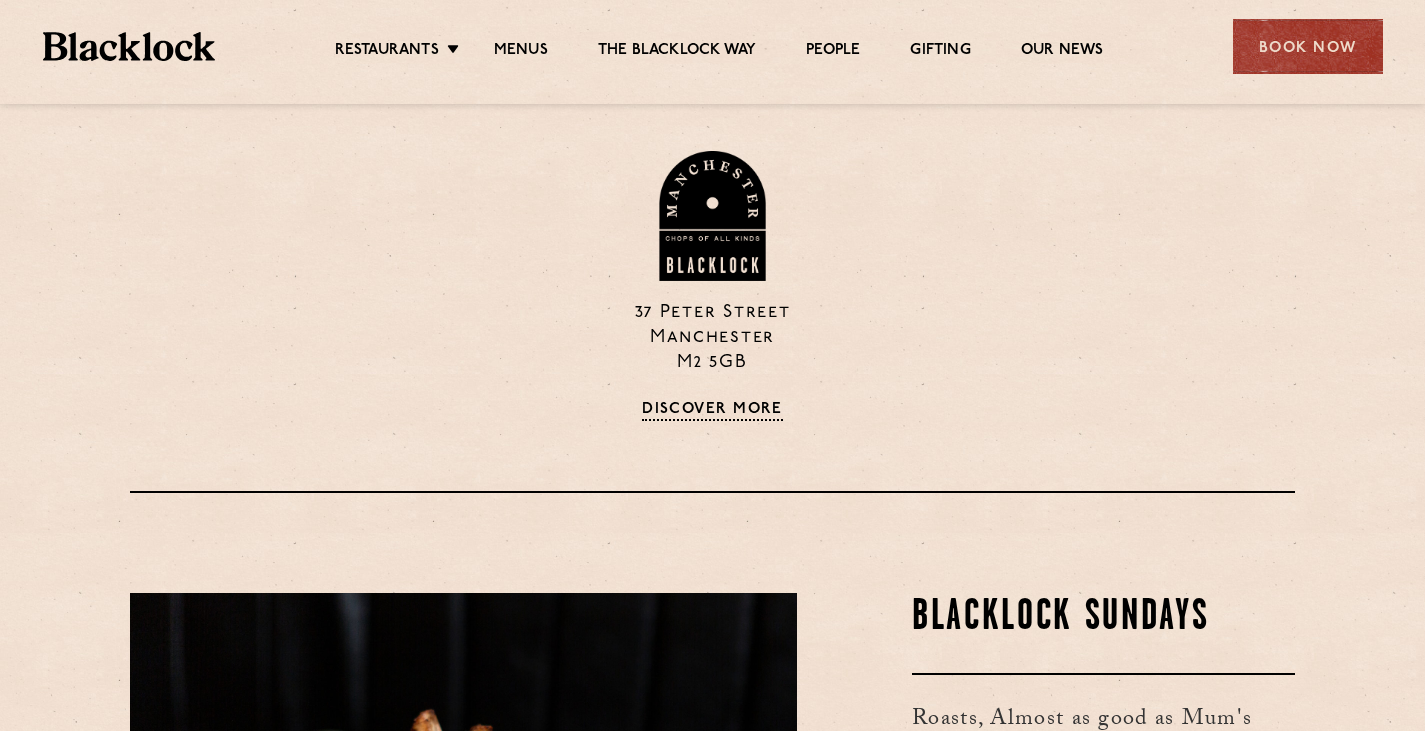 scroll, scrollTop: 2047, scrollLeft: 0, axis: vertical 